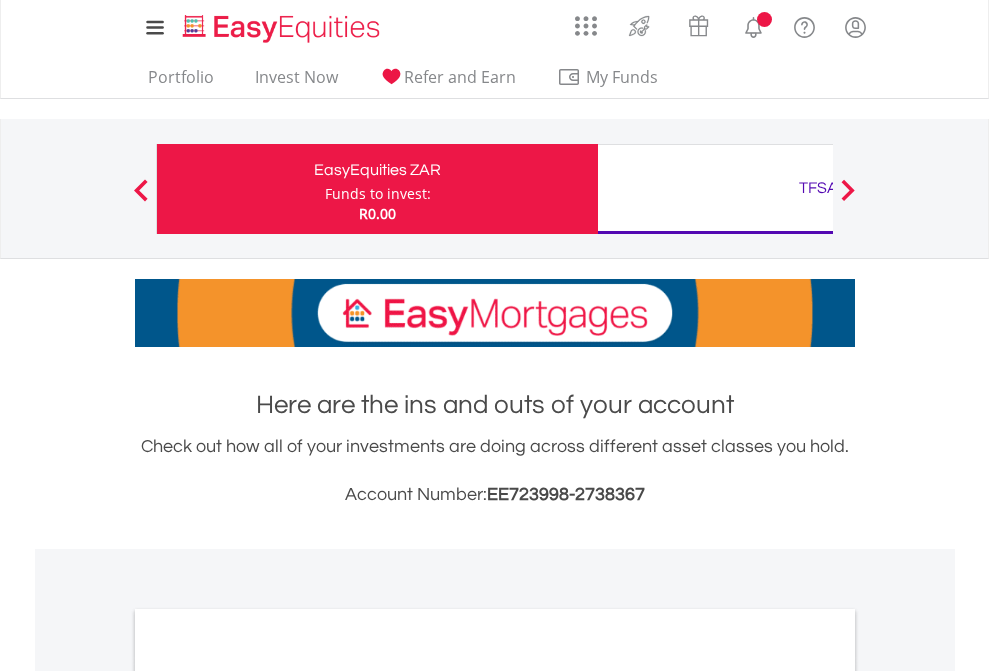 scroll, scrollTop: 0, scrollLeft: 0, axis: both 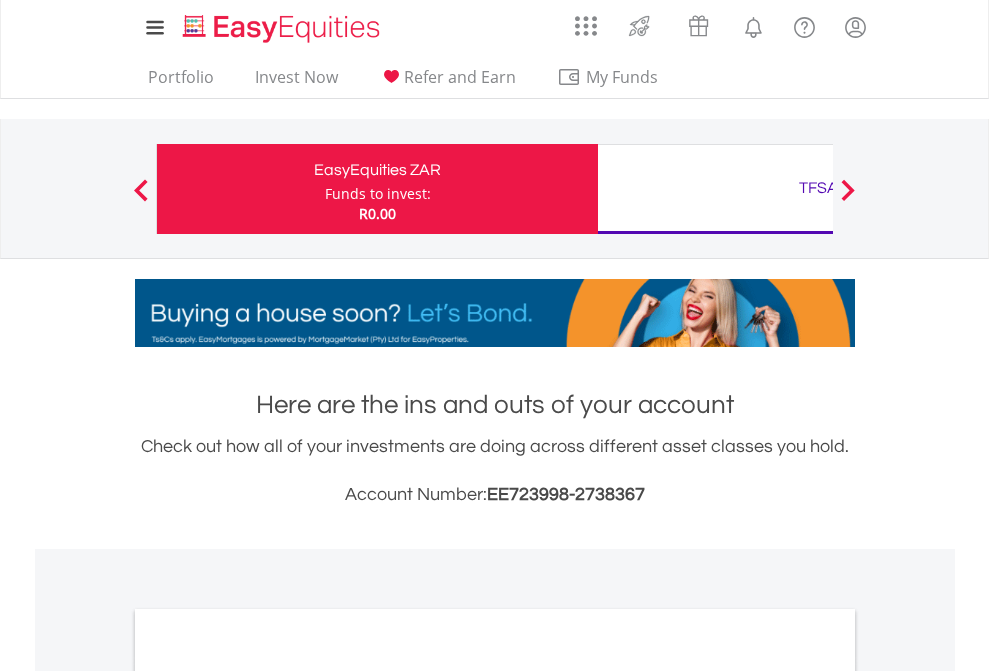 click on "Funds to invest:" at bounding box center (378, 194) 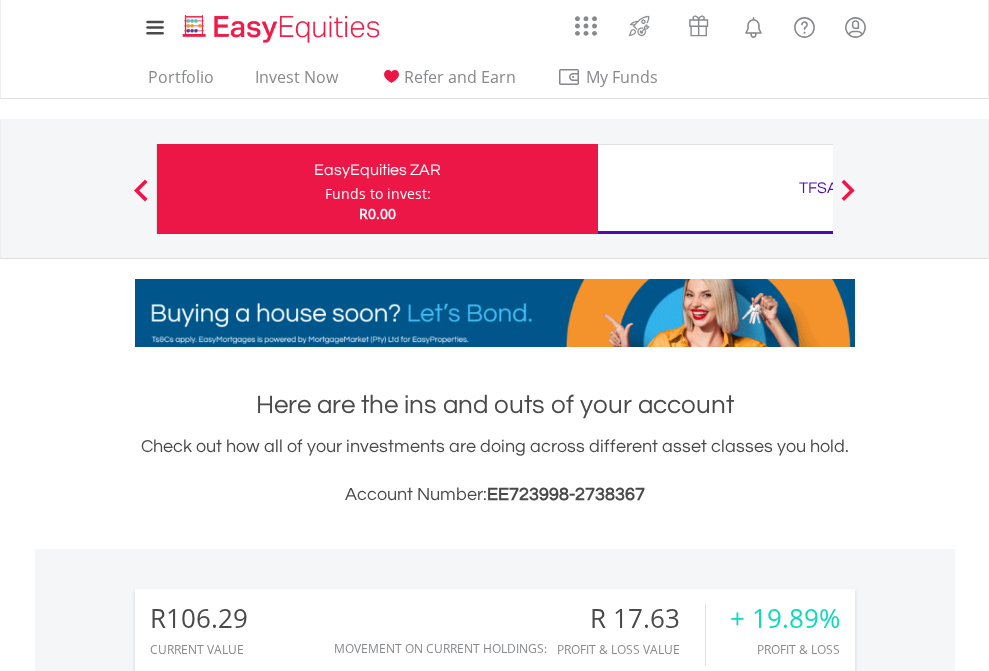 scroll, scrollTop: 999808, scrollLeft: 999687, axis: both 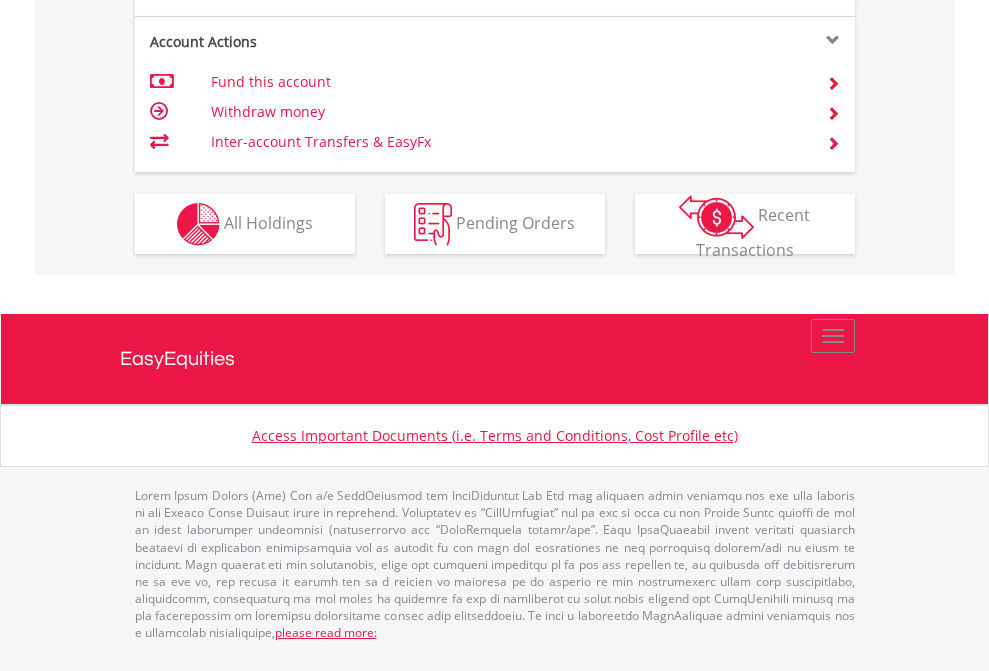 click on "Investment types" at bounding box center [706, -337] 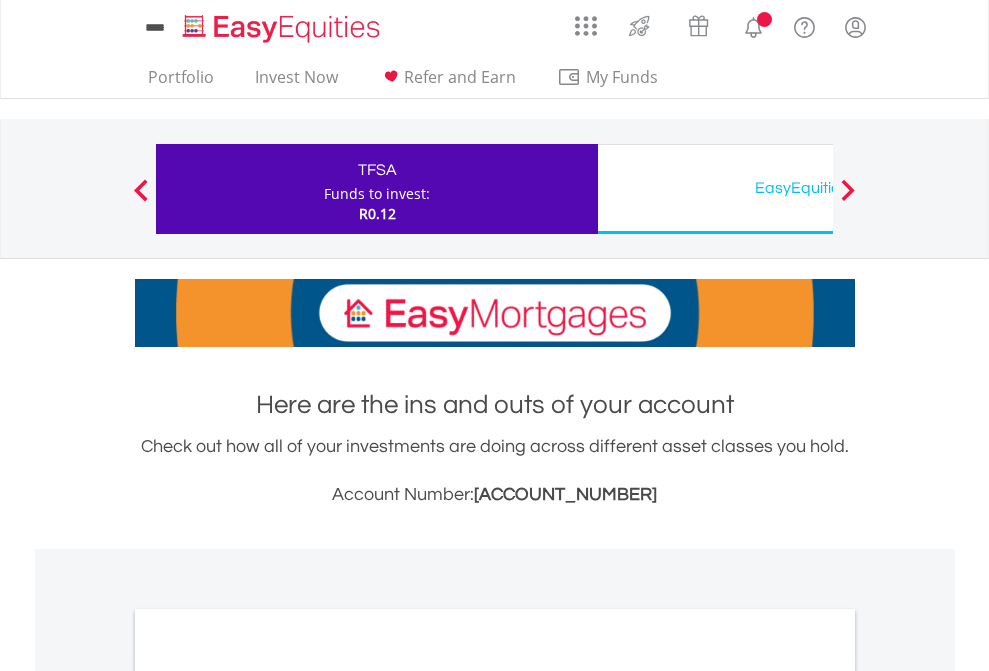 scroll, scrollTop: 0, scrollLeft: 0, axis: both 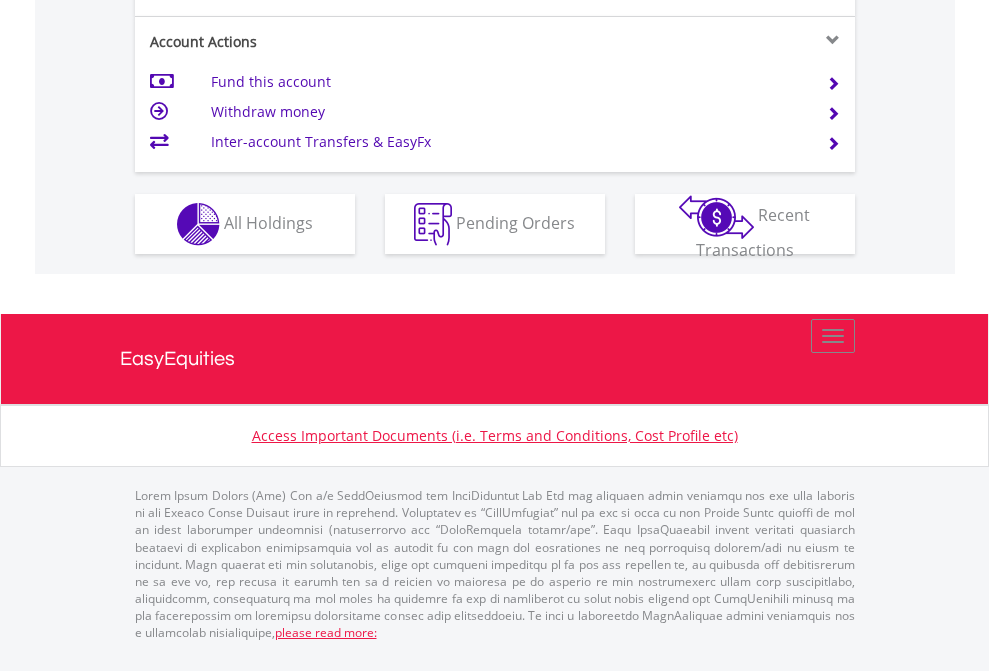 click on "Investment types" at bounding box center [706, -337] 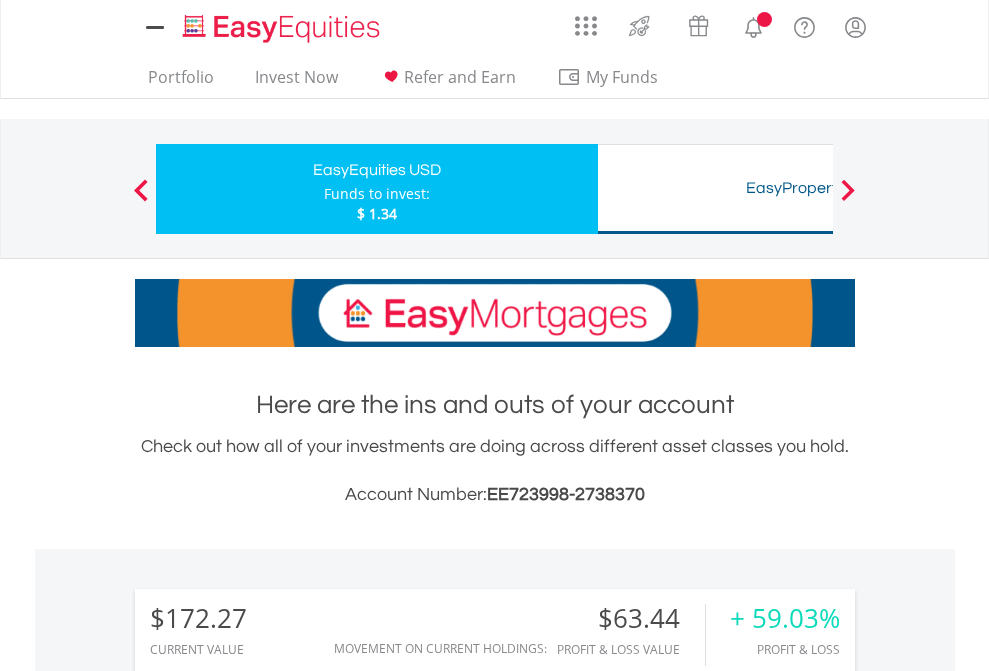 scroll, scrollTop: 0, scrollLeft: 0, axis: both 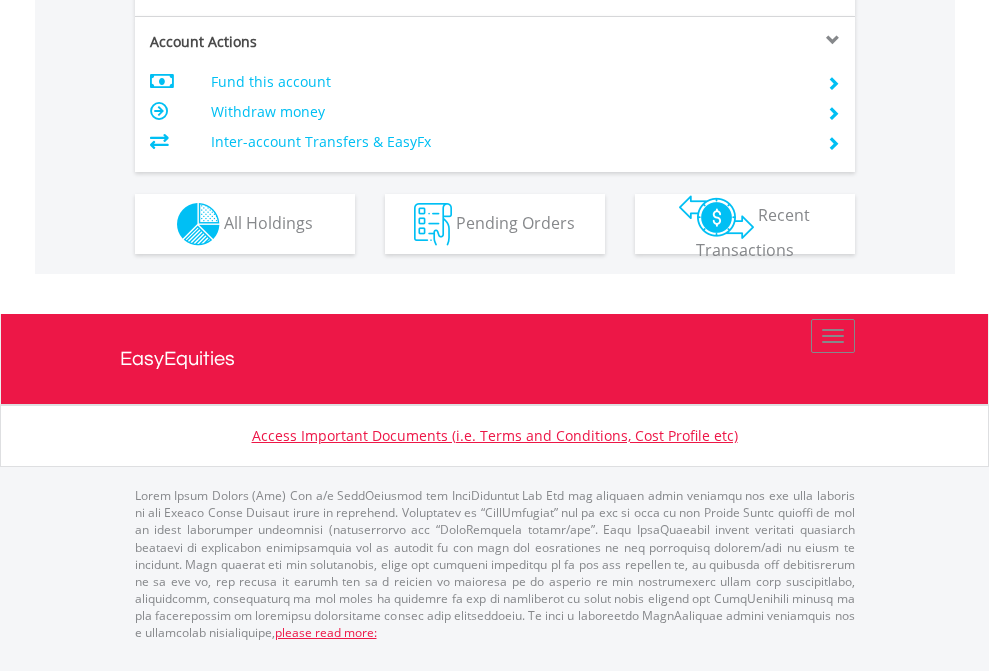 click on "Investment types" at bounding box center (706, -337) 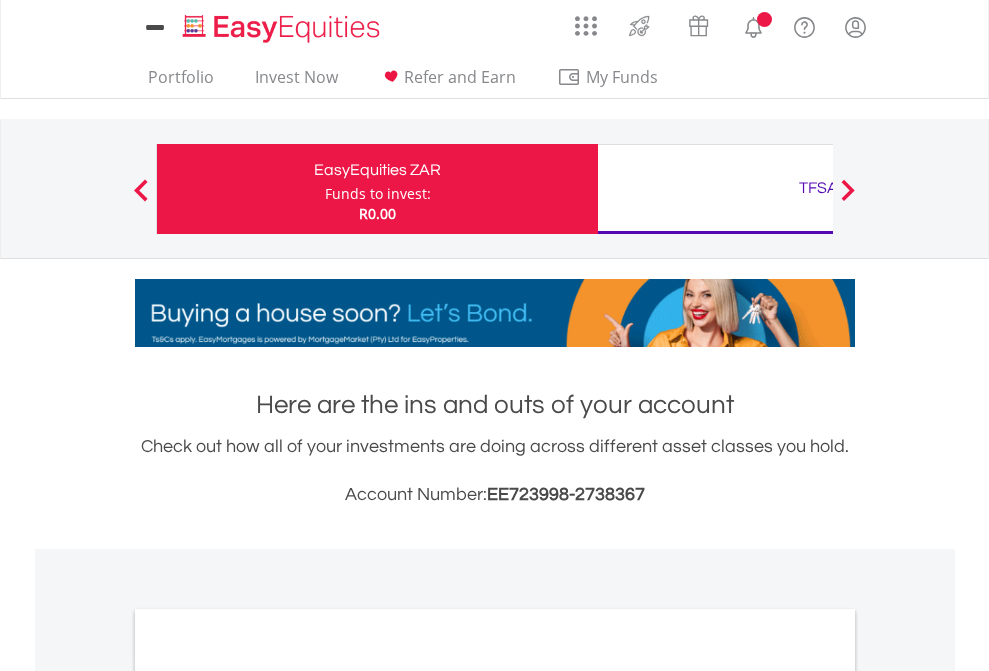 scroll, scrollTop: 1202, scrollLeft: 0, axis: vertical 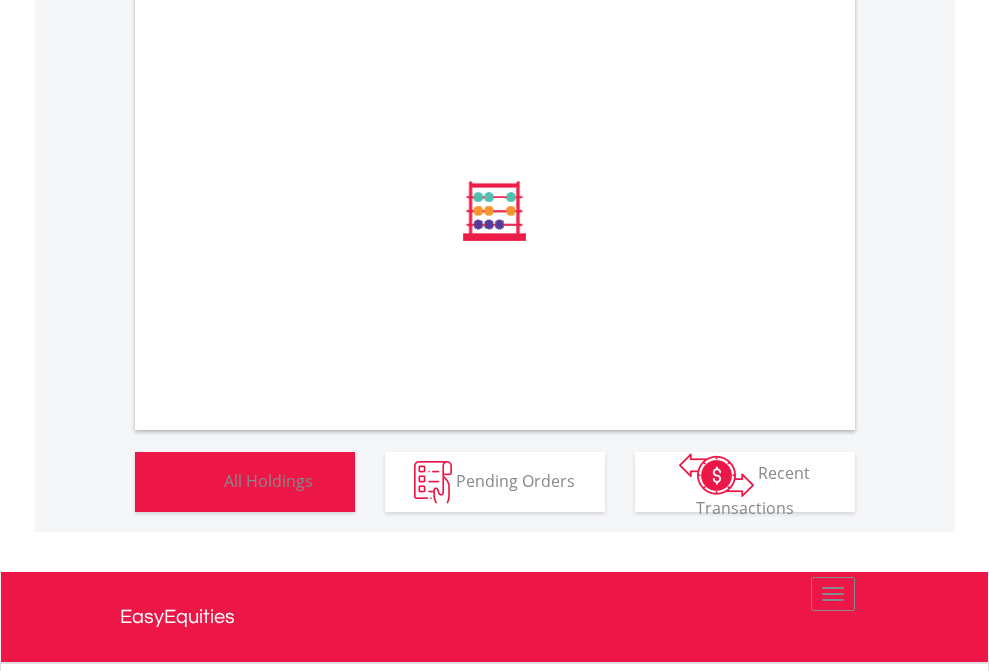 click on "All Holdings" at bounding box center (268, 480) 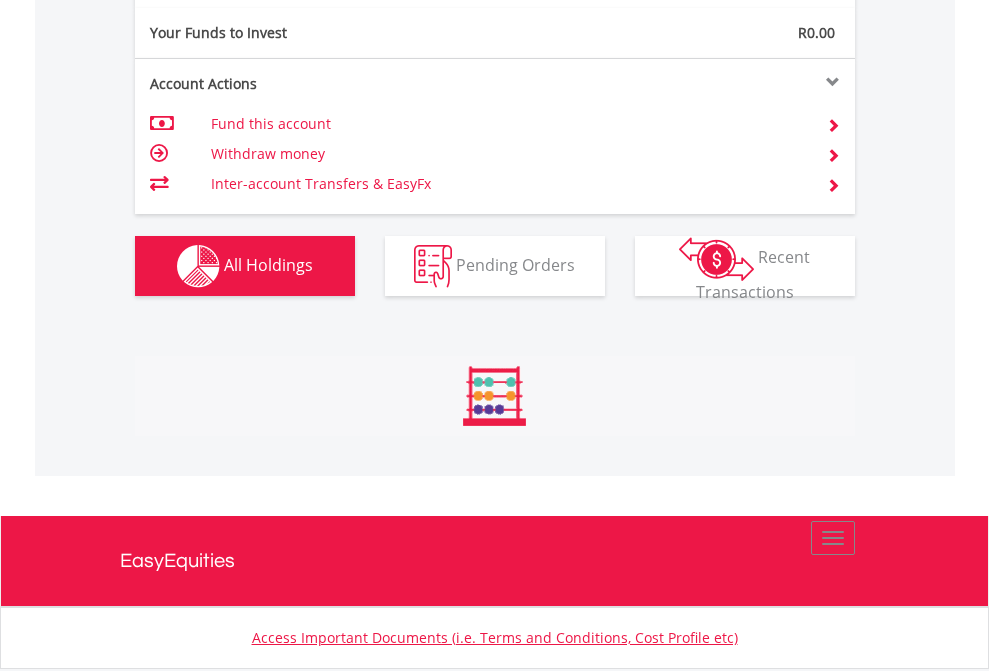 scroll, scrollTop: 999808, scrollLeft: 999687, axis: both 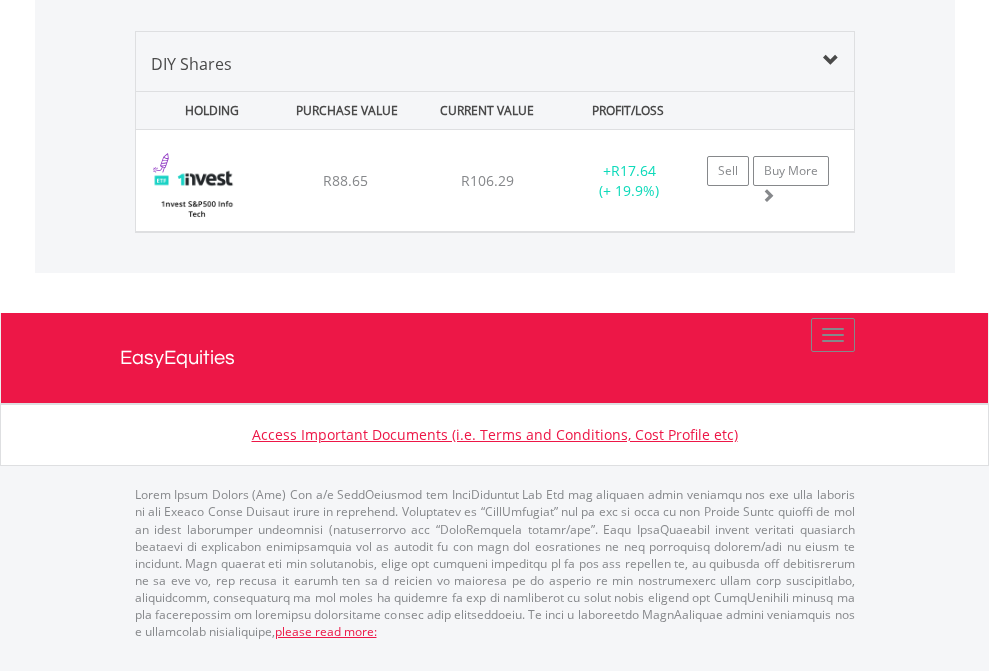 click on "TFSA" at bounding box center [818, -1339] 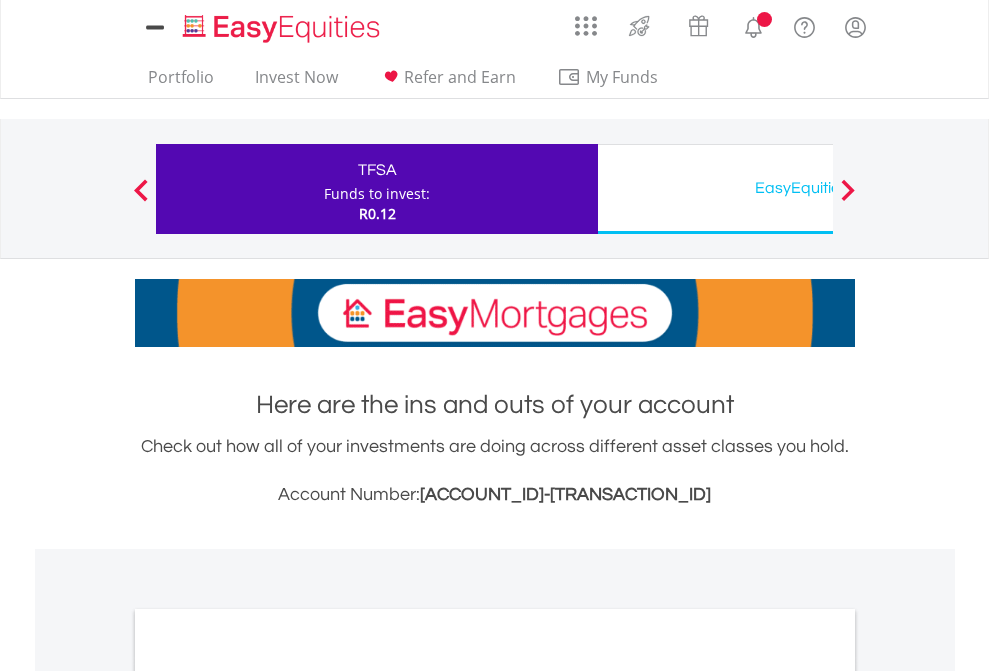 scroll, scrollTop: 0, scrollLeft: 0, axis: both 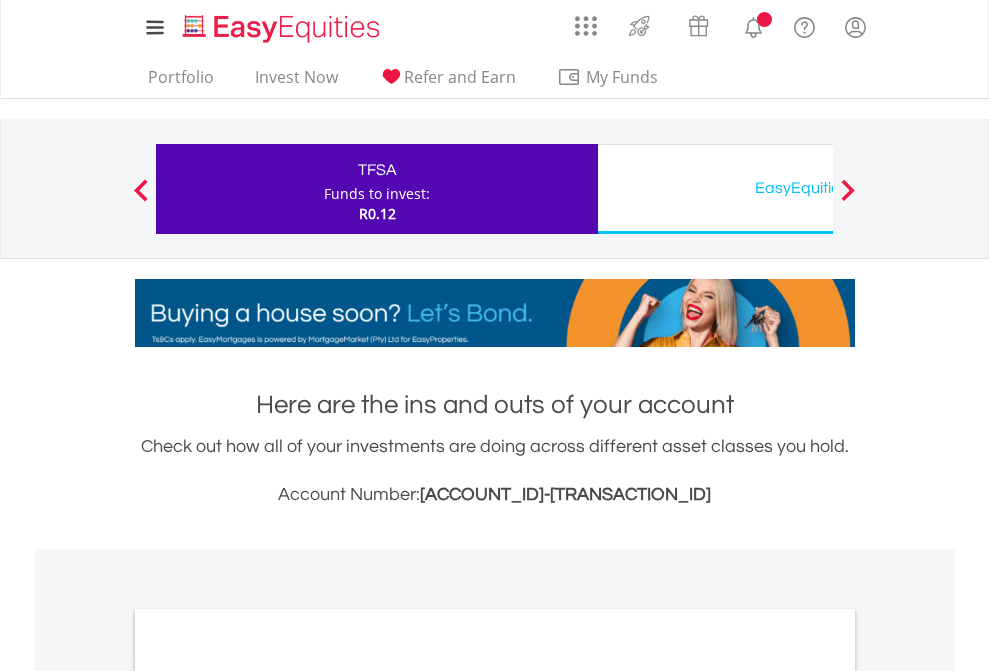 click on "All Holdings" at bounding box center [268, 1096] 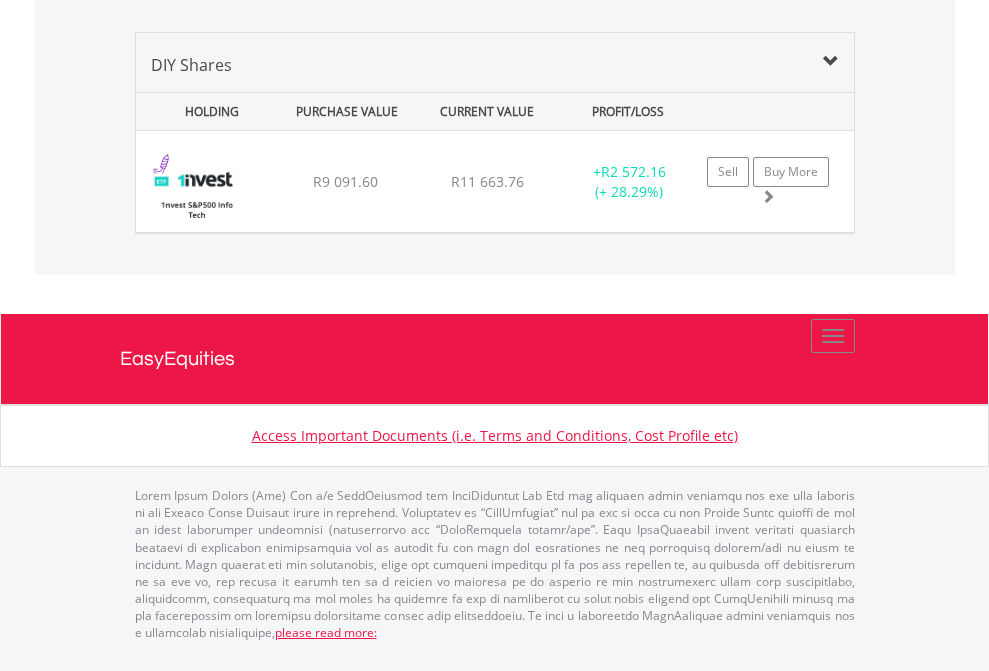 scroll, scrollTop: 144, scrollLeft: 0, axis: vertical 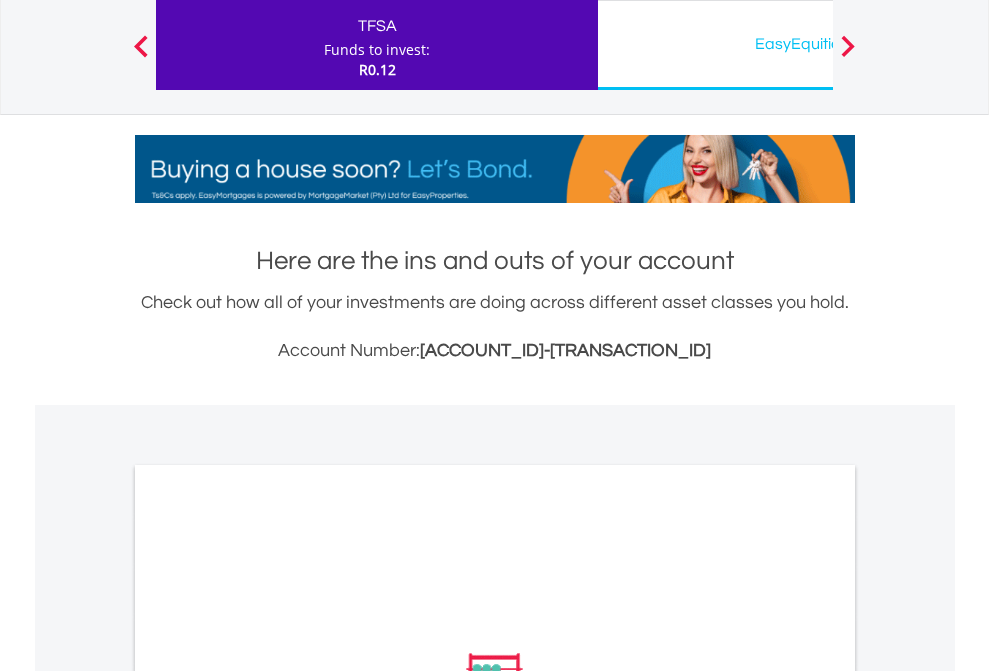 click on "EasyEquities USD" at bounding box center (818, 44) 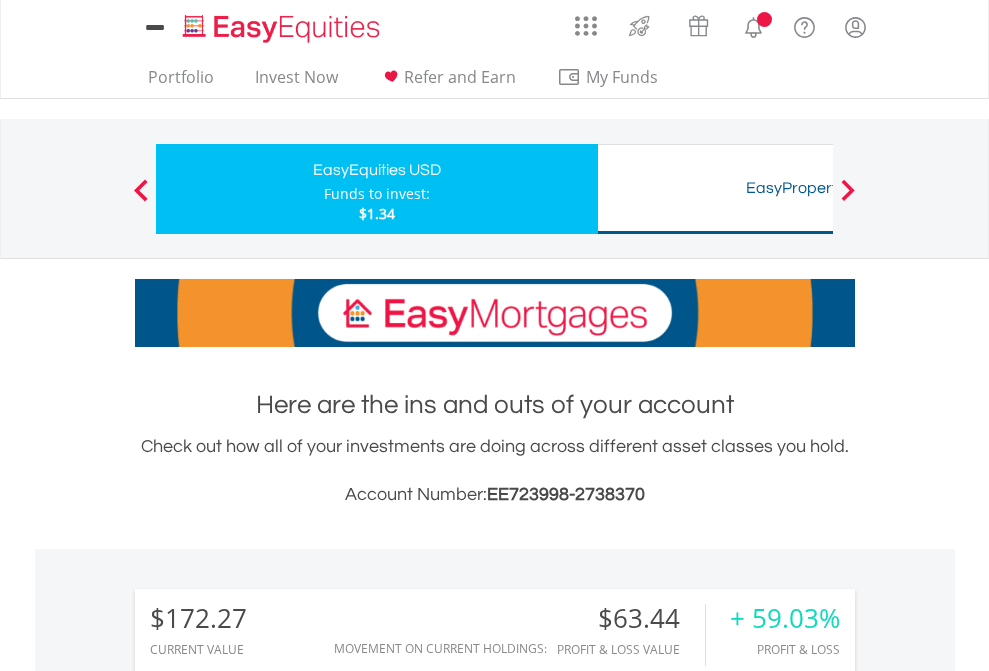 scroll, scrollTop: 1493, scrollLeft: 0, axis: vertical 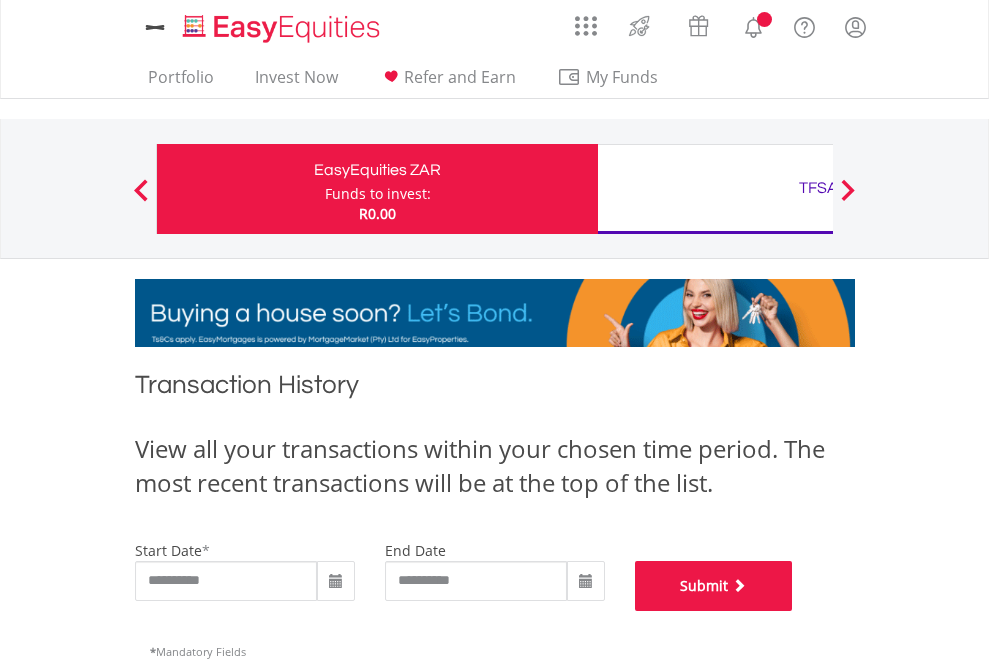 click on "Submit" at bounding box center (714, 586) 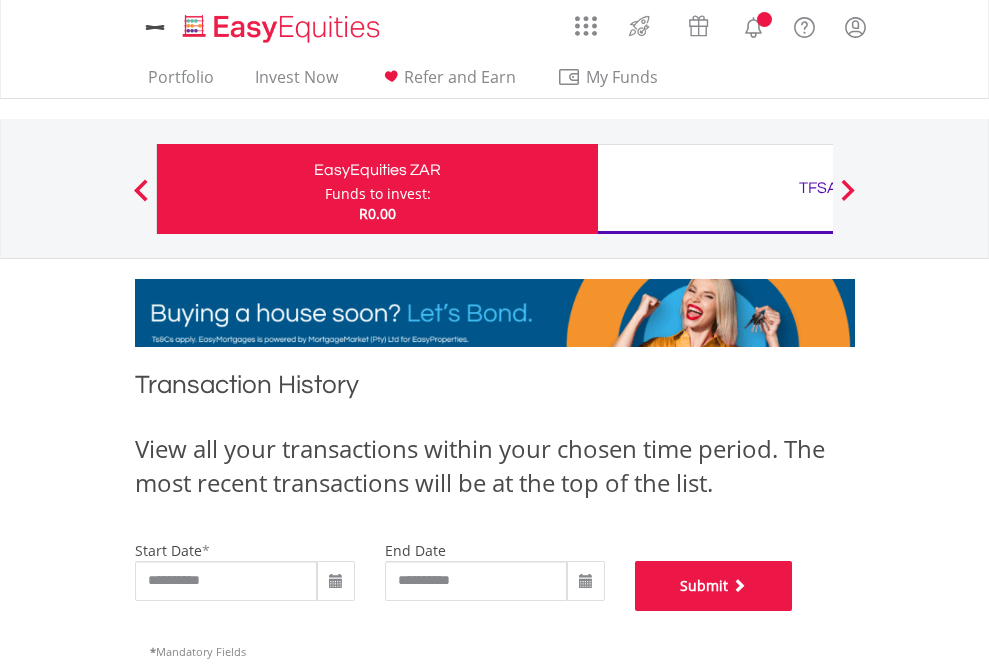 scroll, scrollTop: 811, scrollLeft: 0, axis: vertical 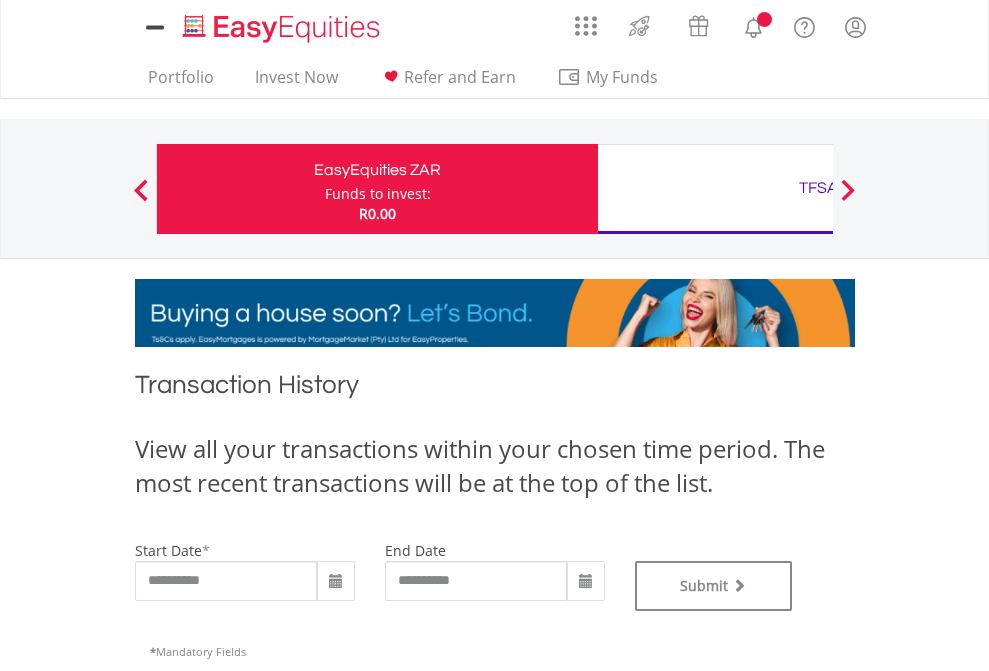click on "TFSA" at bounding box center [818, 188] 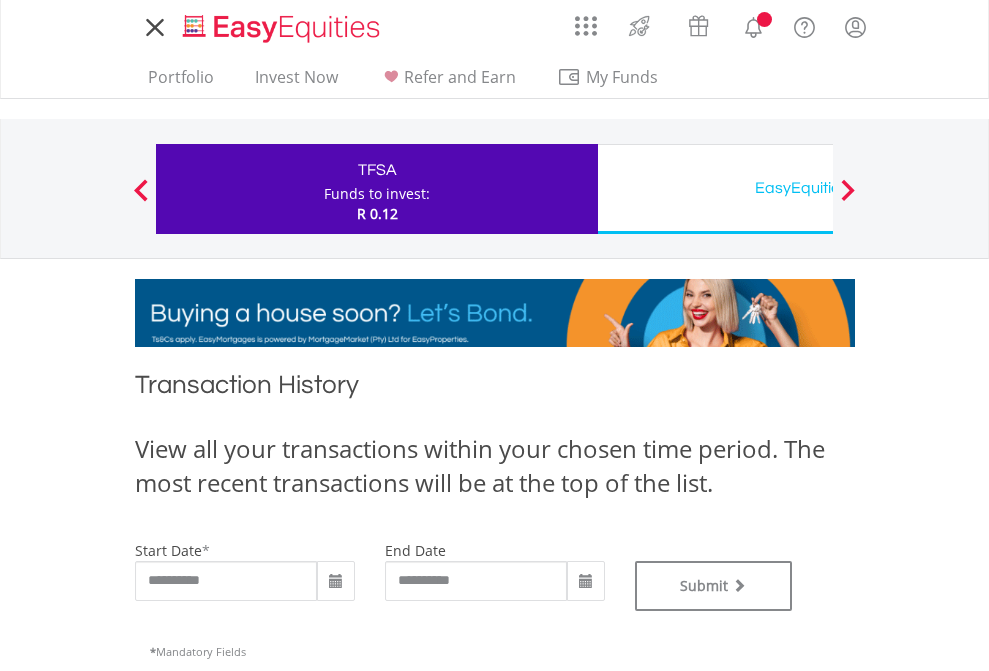 scroll, scrollTop: 0, scrollLeft: 0, axis: both 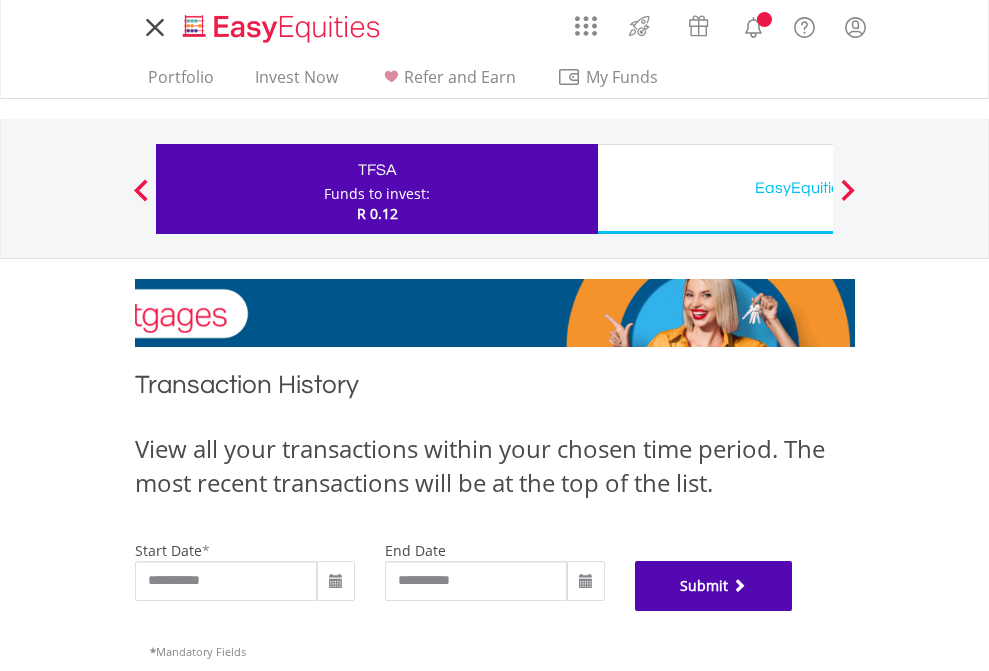click on "Submit" at bounding box center [714, 586] 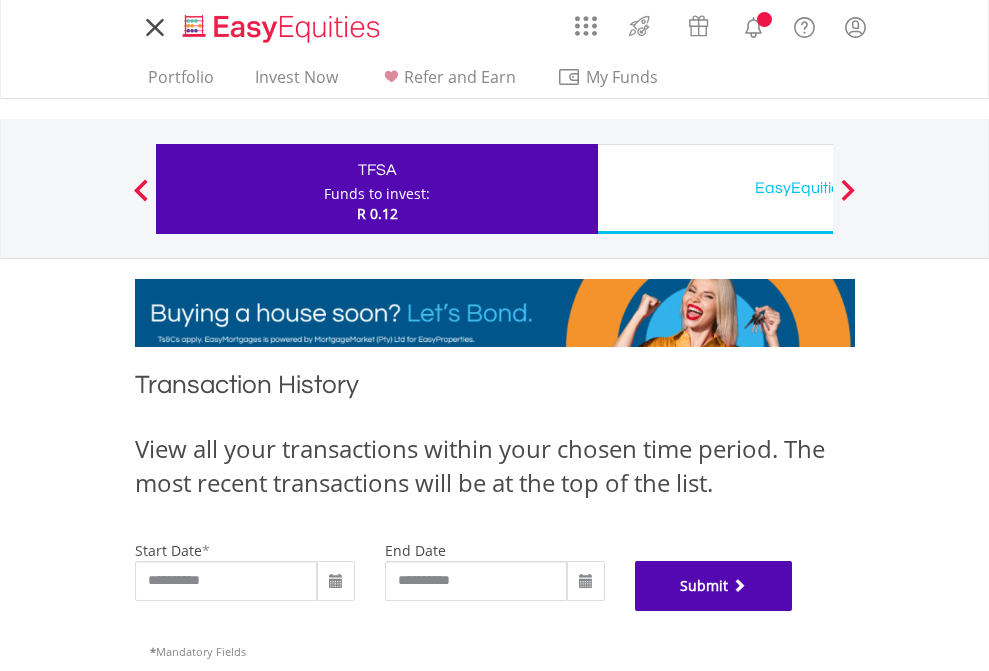 scroll, scrollTop: 811, scrollLeft: 0, axis: vertical 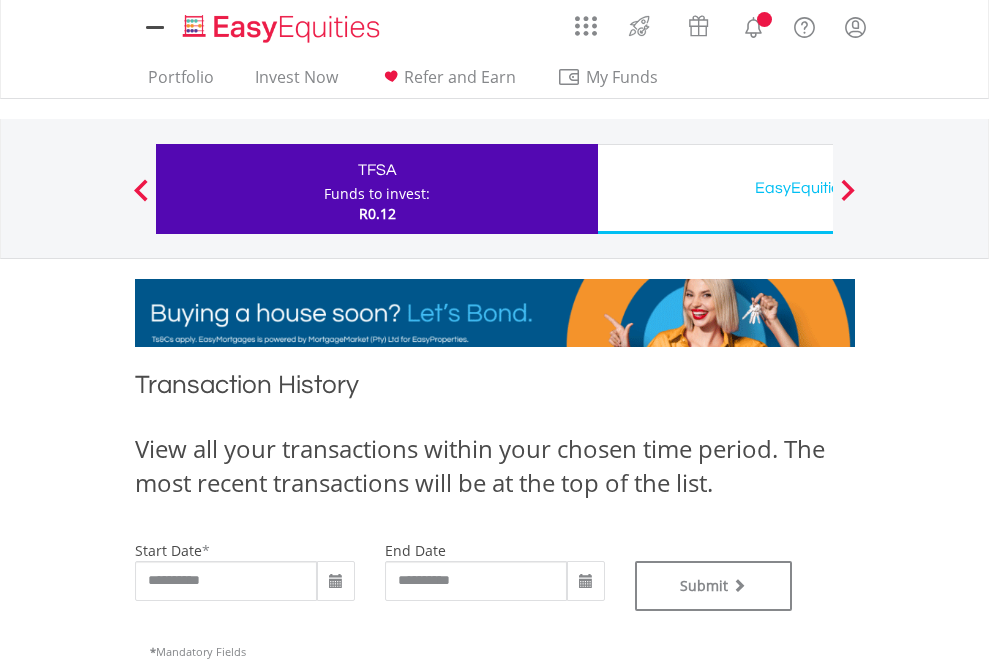 click on "EasyEquities USD" at bounding box center (818, 188) 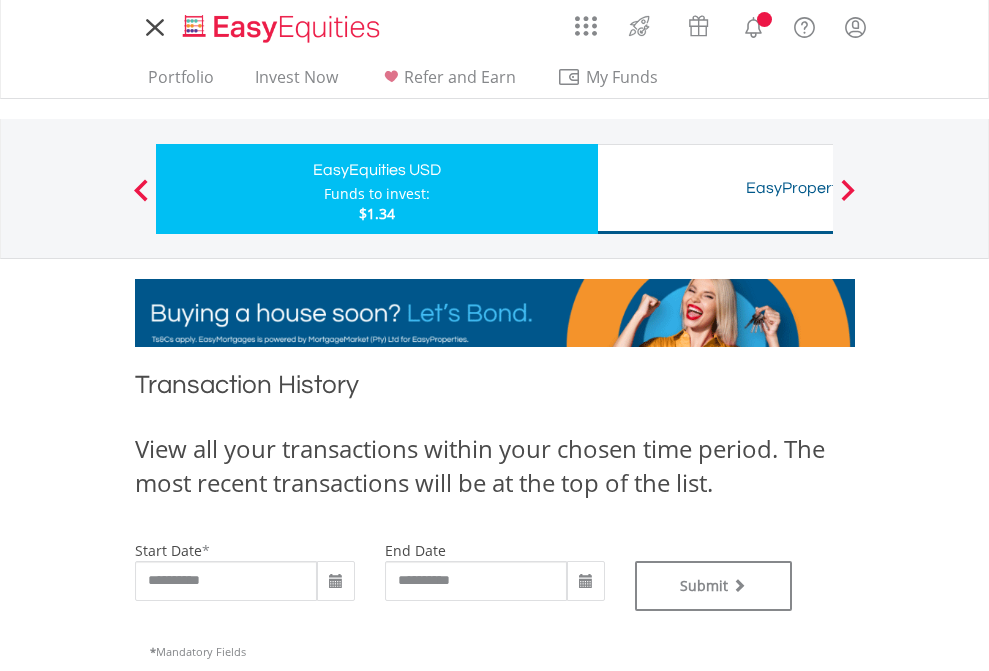 scroll, scrollTop: 0, scrollLeft: 0, axis: both 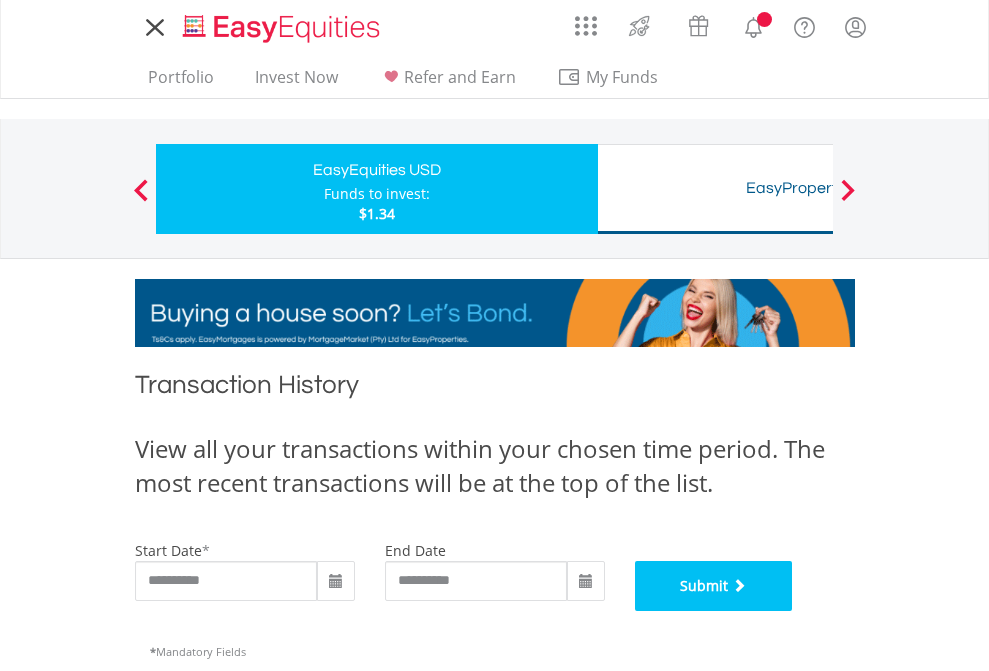 click on "Submit" at bounding box center (714, 586) 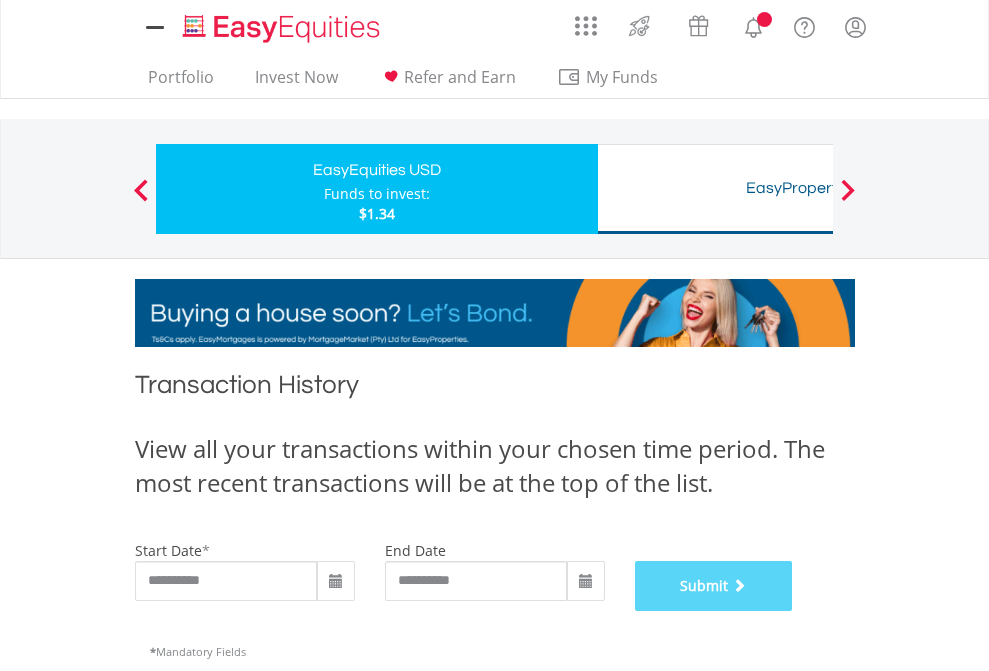 scroll, scrollTop: 811, scrollLeft: 0, axis: vertical 